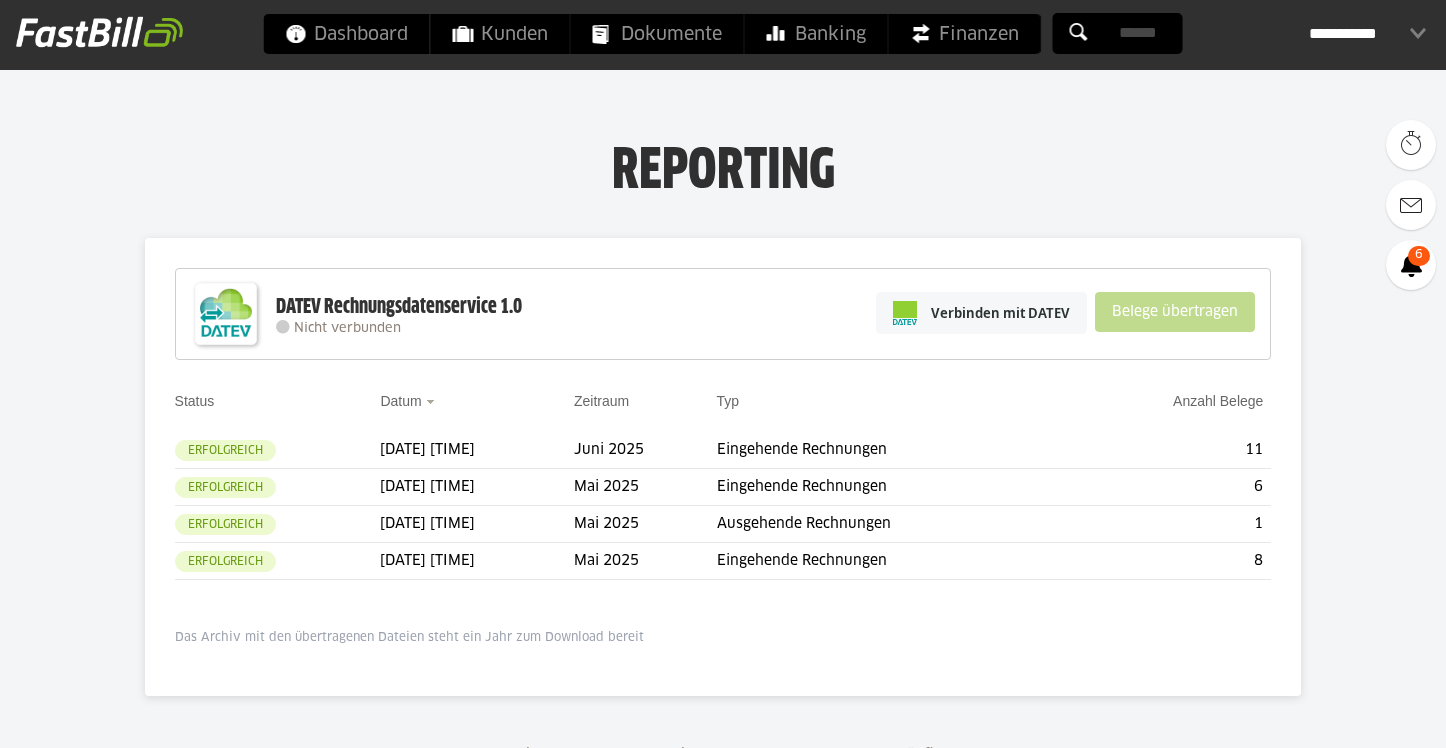 scroll, scrollTop: 0, scrollLeft: 0, axis: both 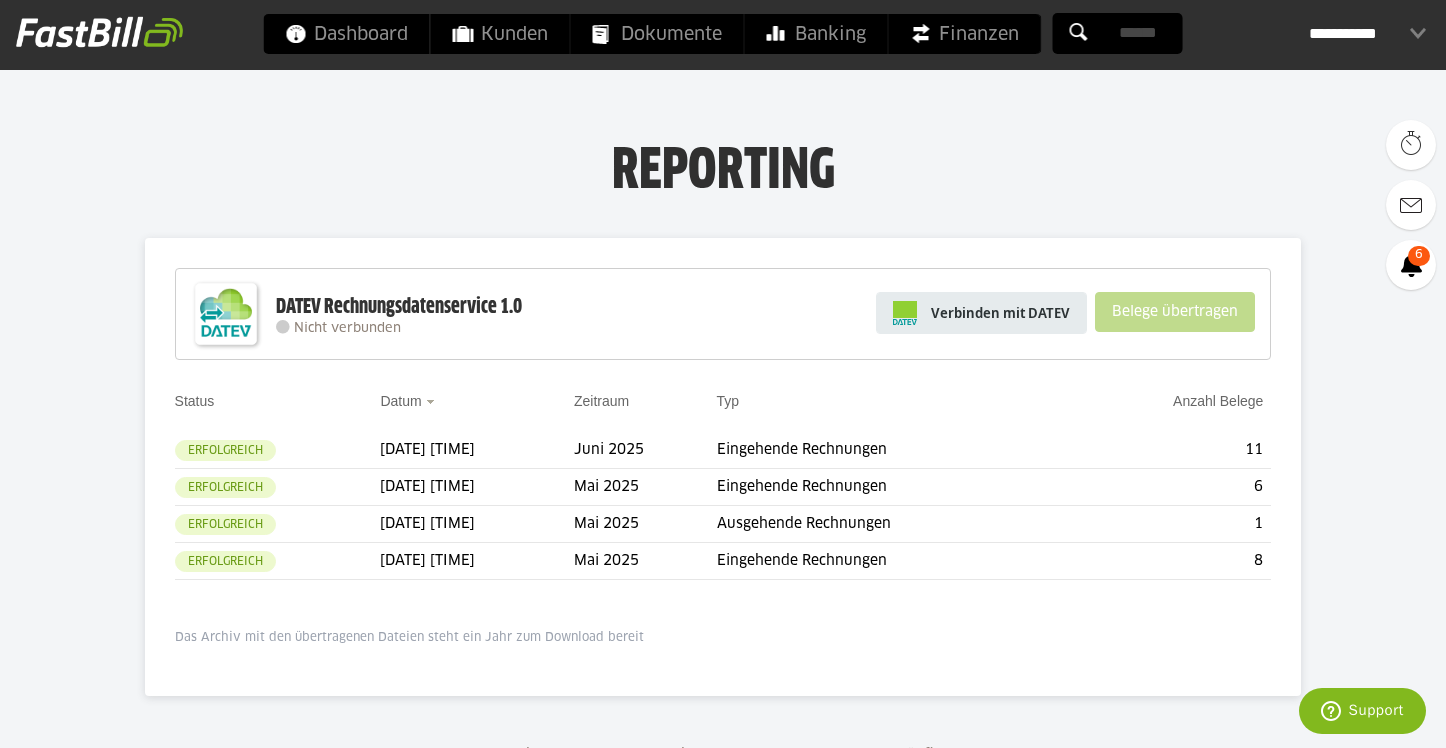 click on "Verbinden mit DATEV" at bounding box center [1000, 313] 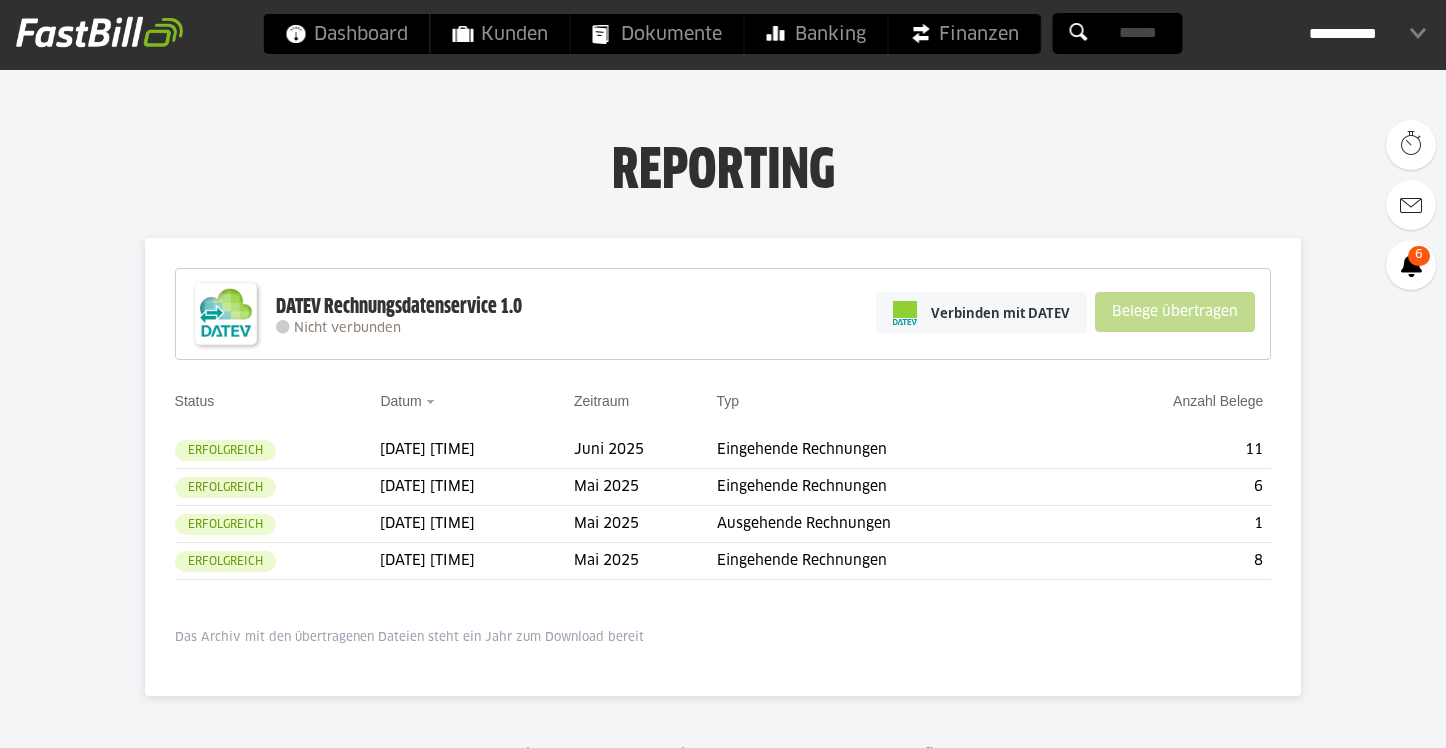 scroll, scrollTop: 0, scrollLeft: 0, axis: both 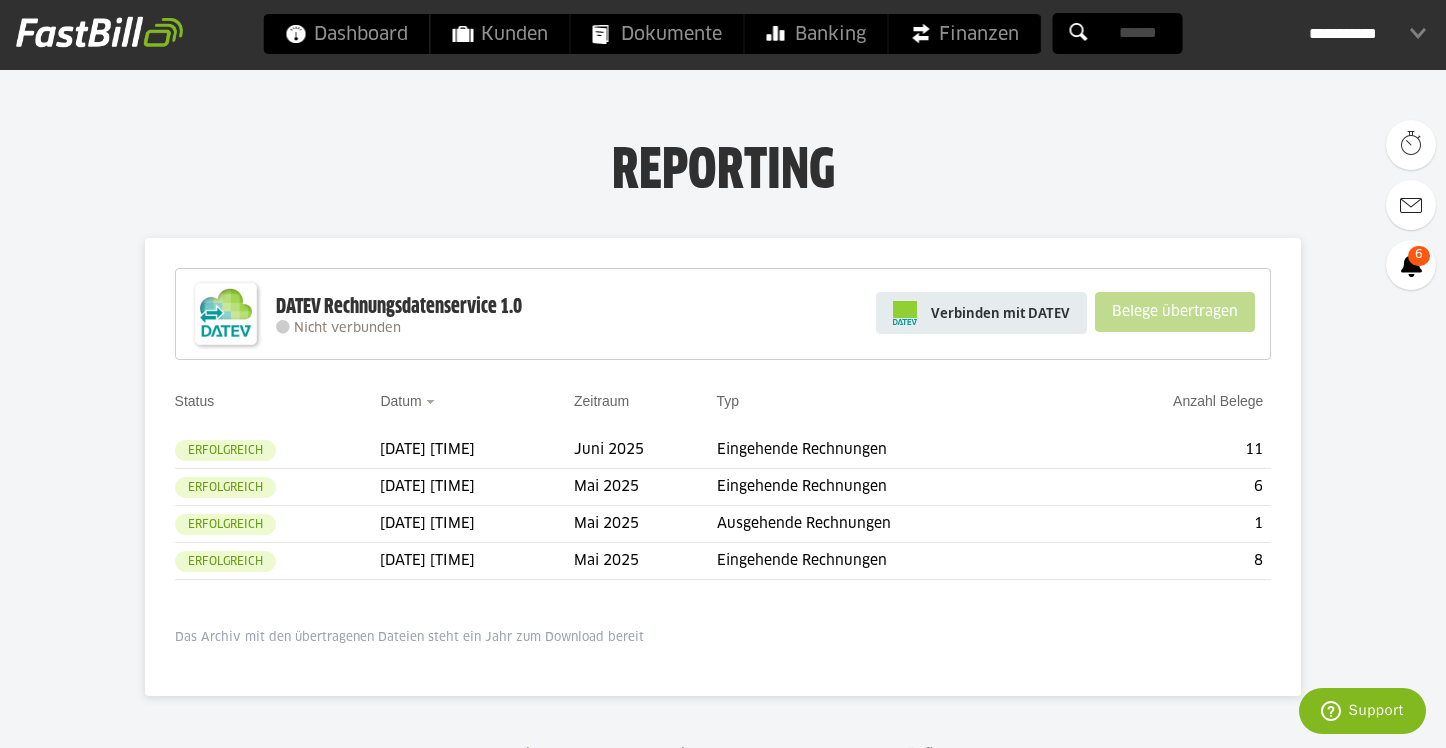 click on "Verbinden mit DATEV" at bounding box center [1000, 313] 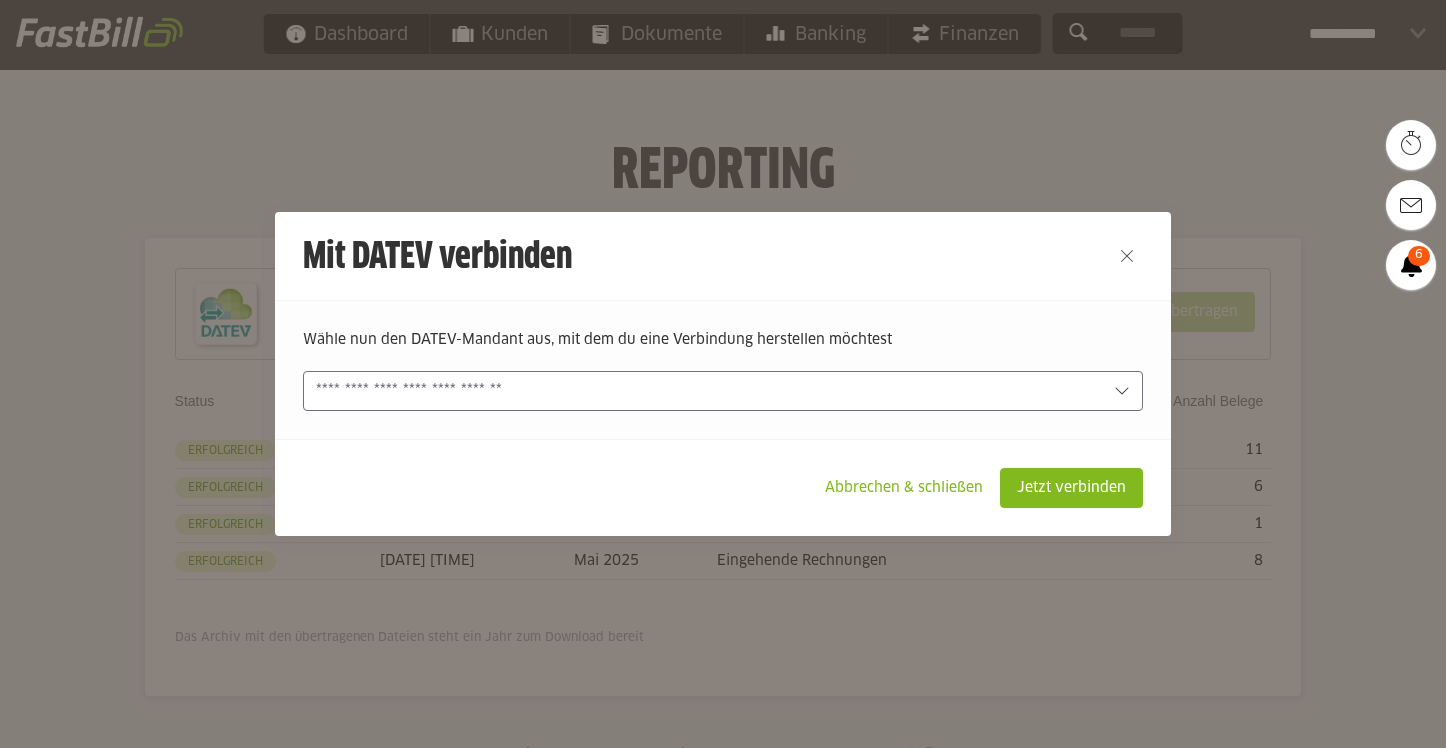 scroll, scrollTop: 0, scrollLeft: 0, axis: both 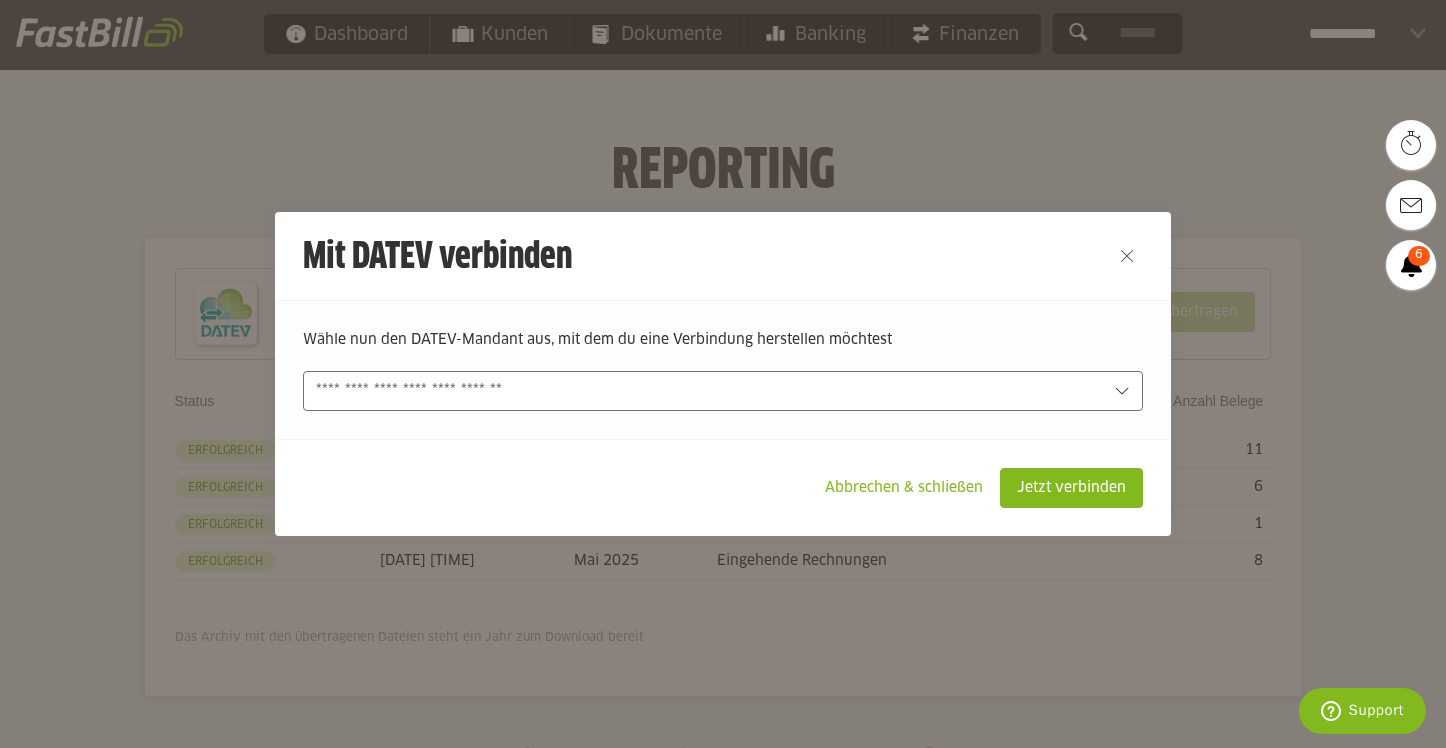 click at bounding box center (723, 391) 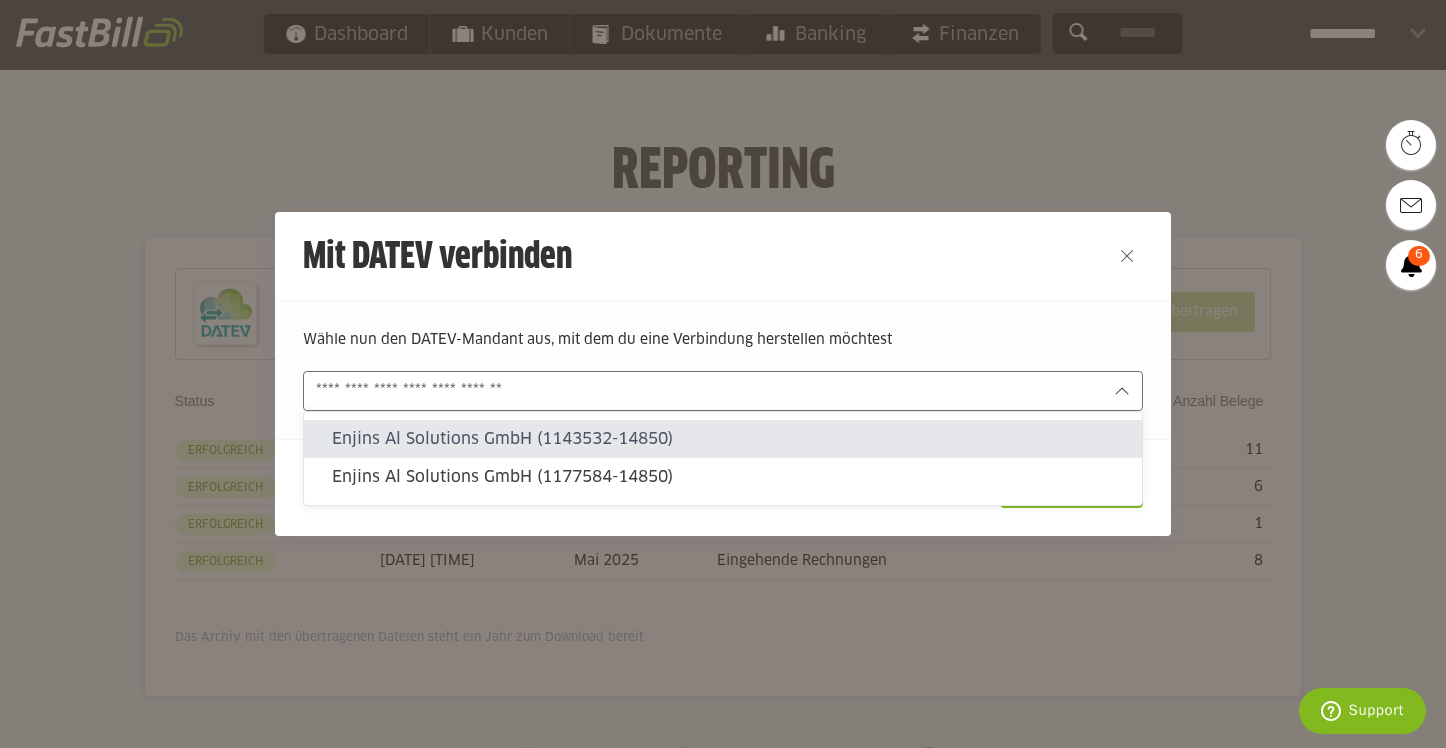 click on "Enjins Al Solutions GmbH (1143532-14850)" at bounding box center [729, 439] 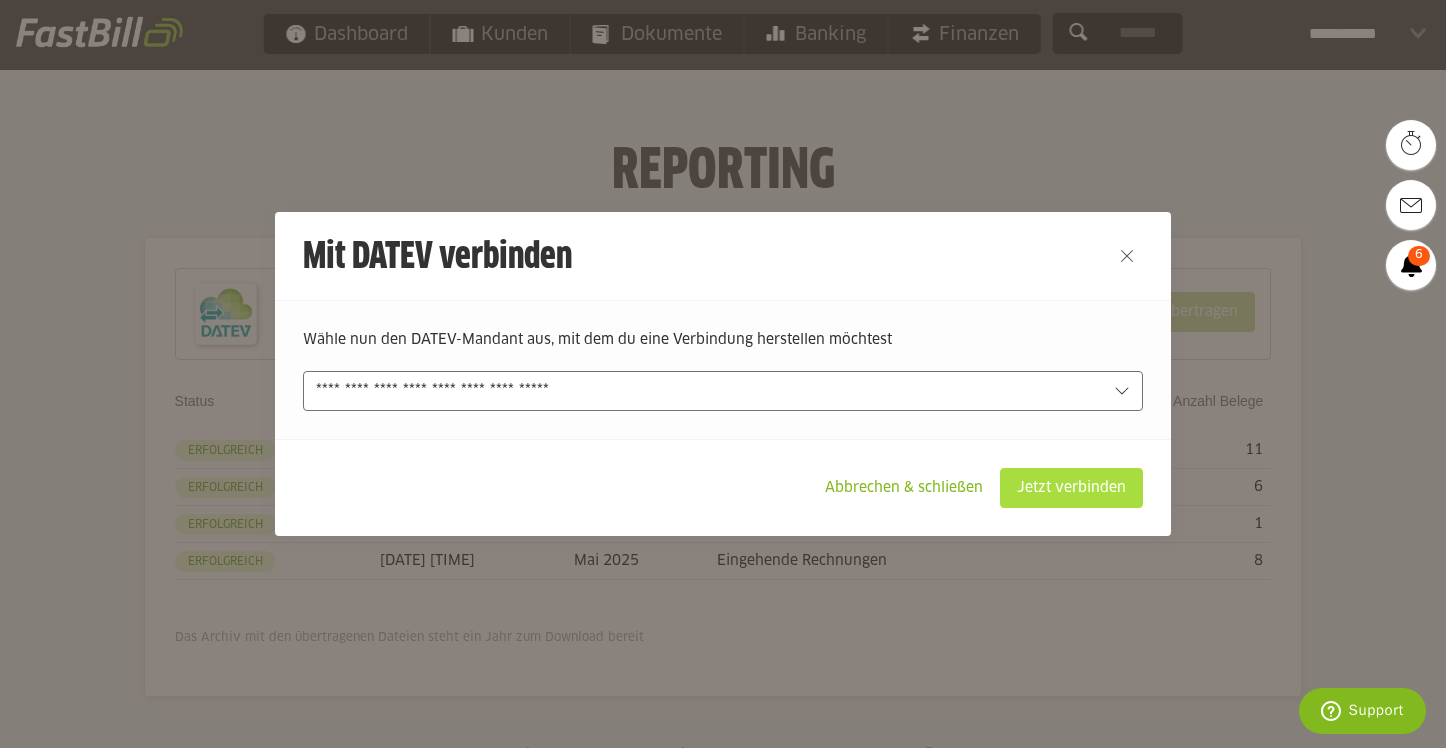 click on "Jetzt verbinden" at bounding box center [1071, 488] 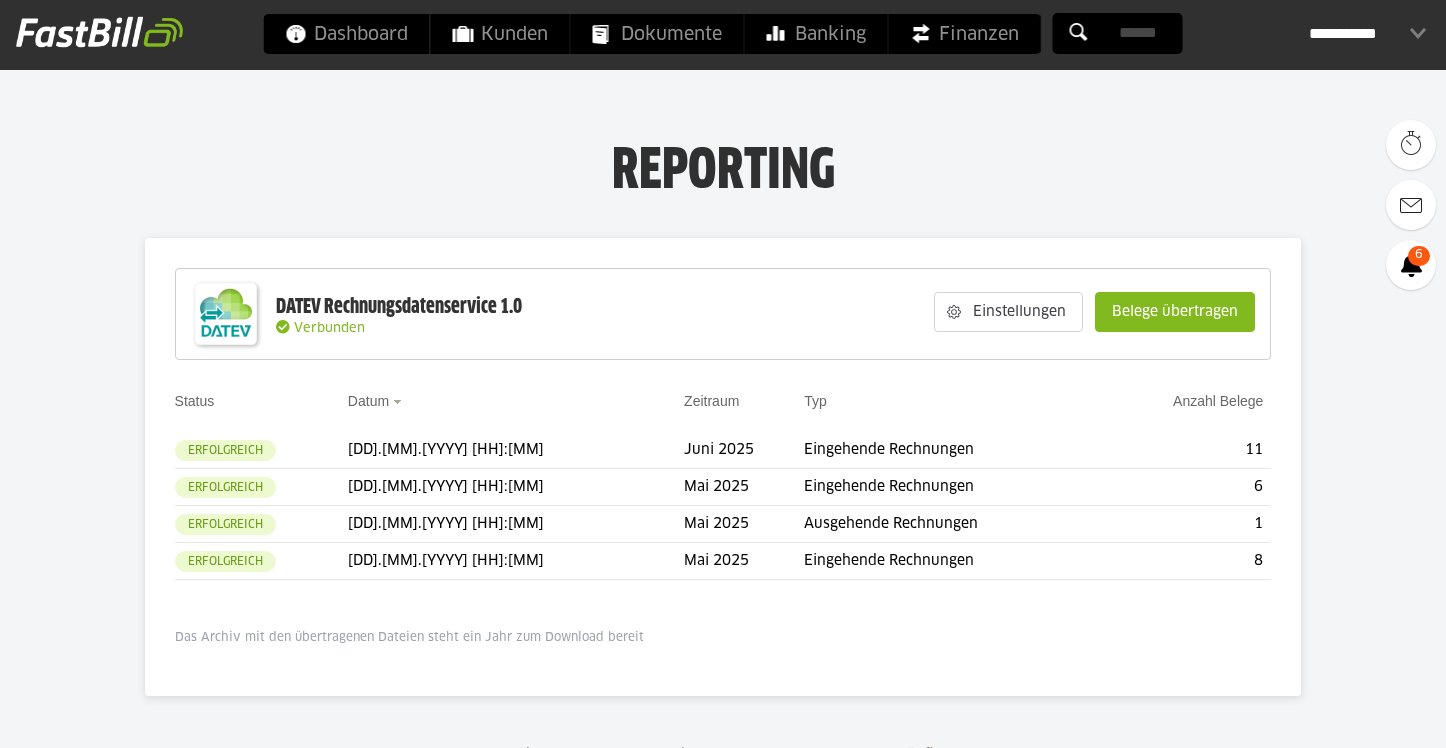 scroll, scrollTop: 0, scrollLeft: 0, axis: both 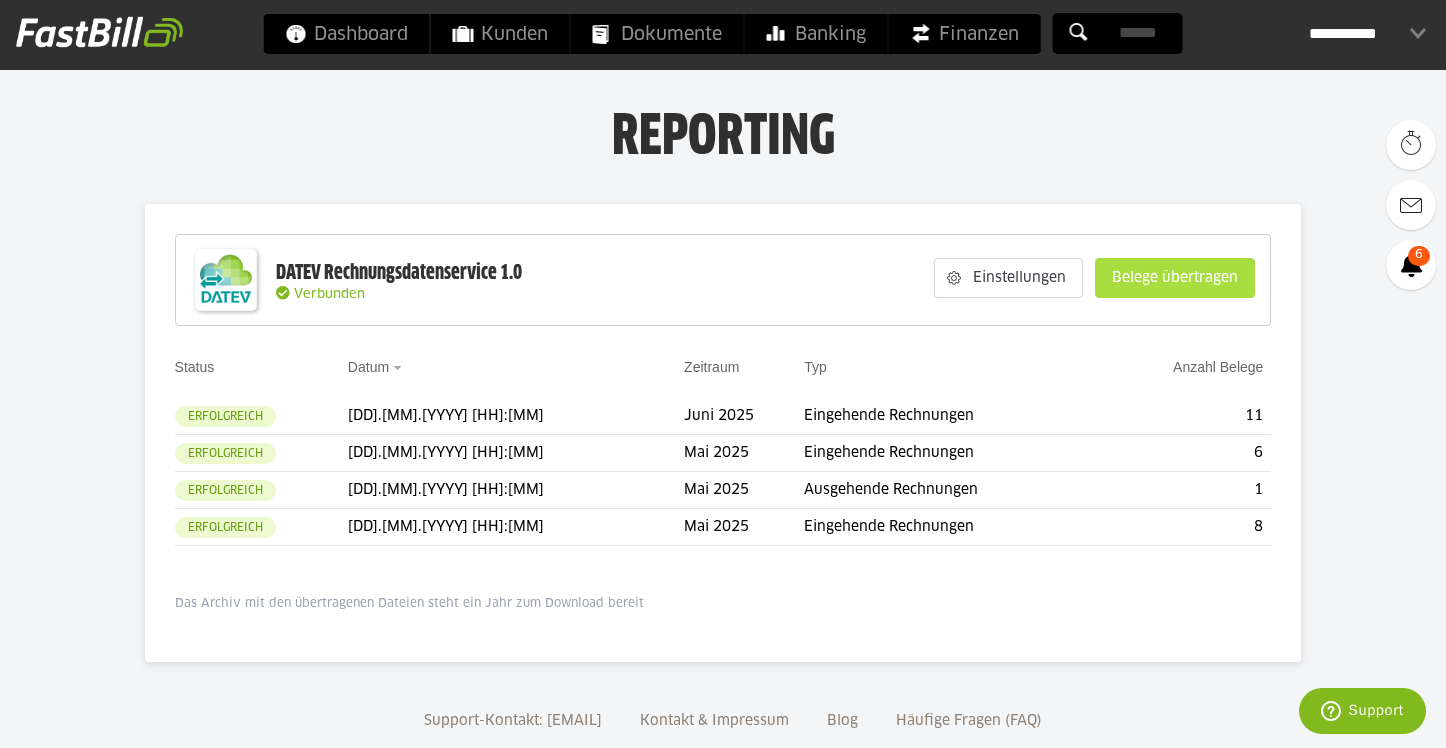 click on "Belege übertragen" at bounding box center [1175, 278] 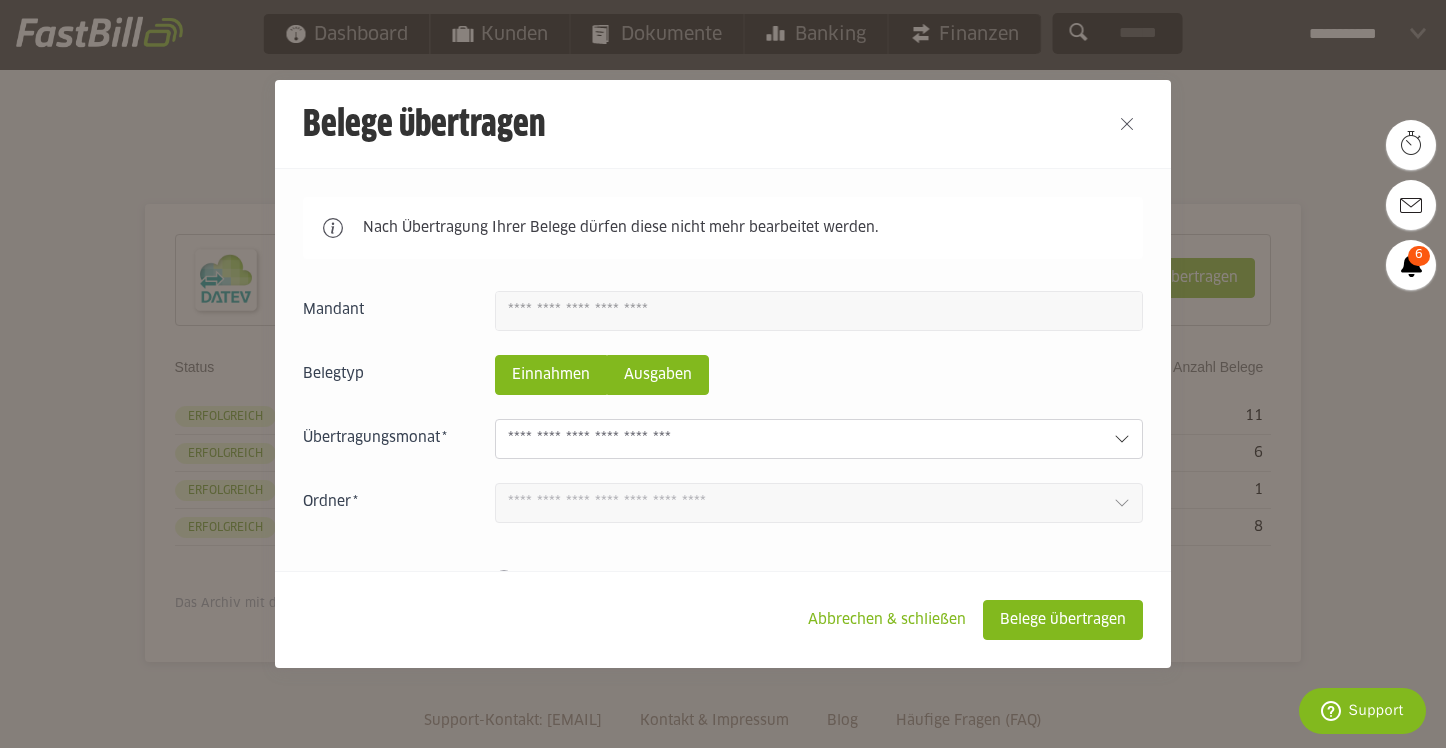 click on "Ausgaben" 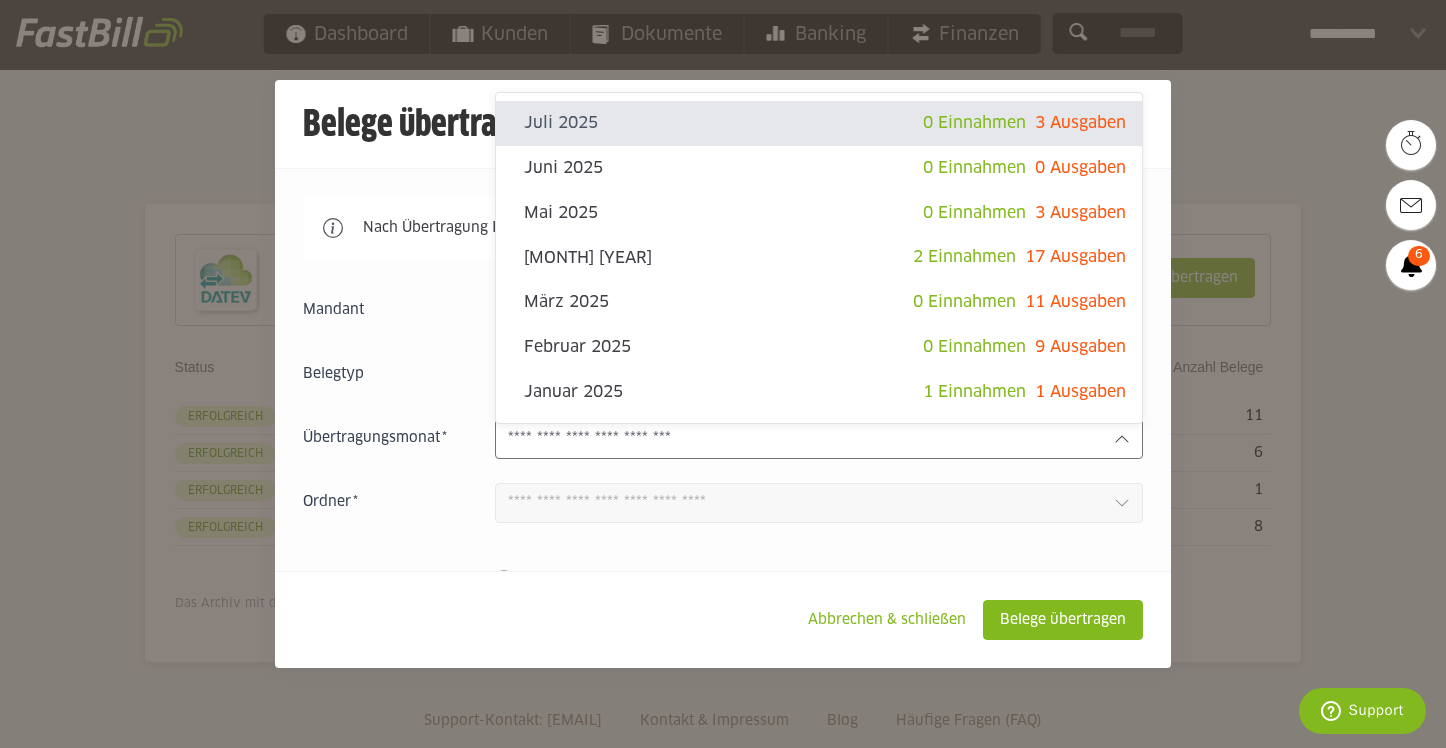click 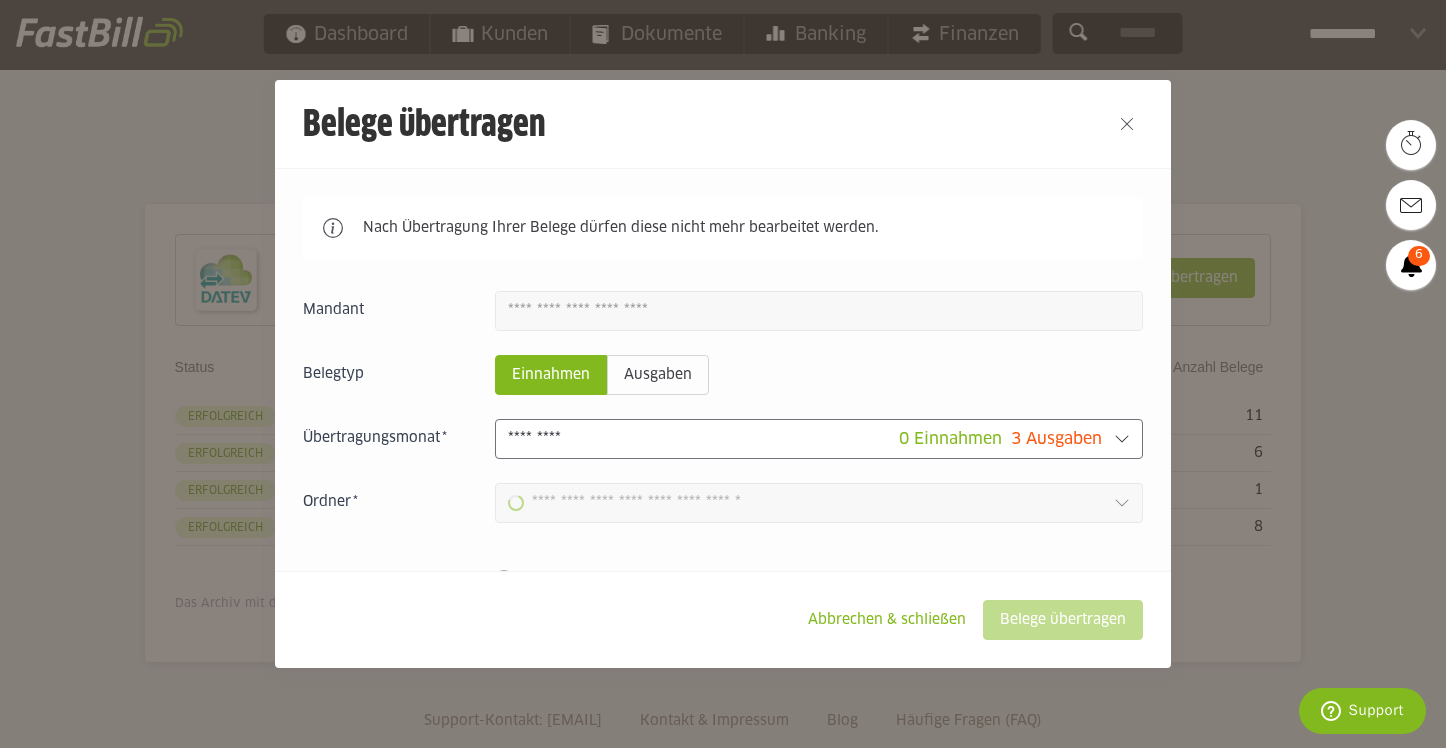 type on "**********" 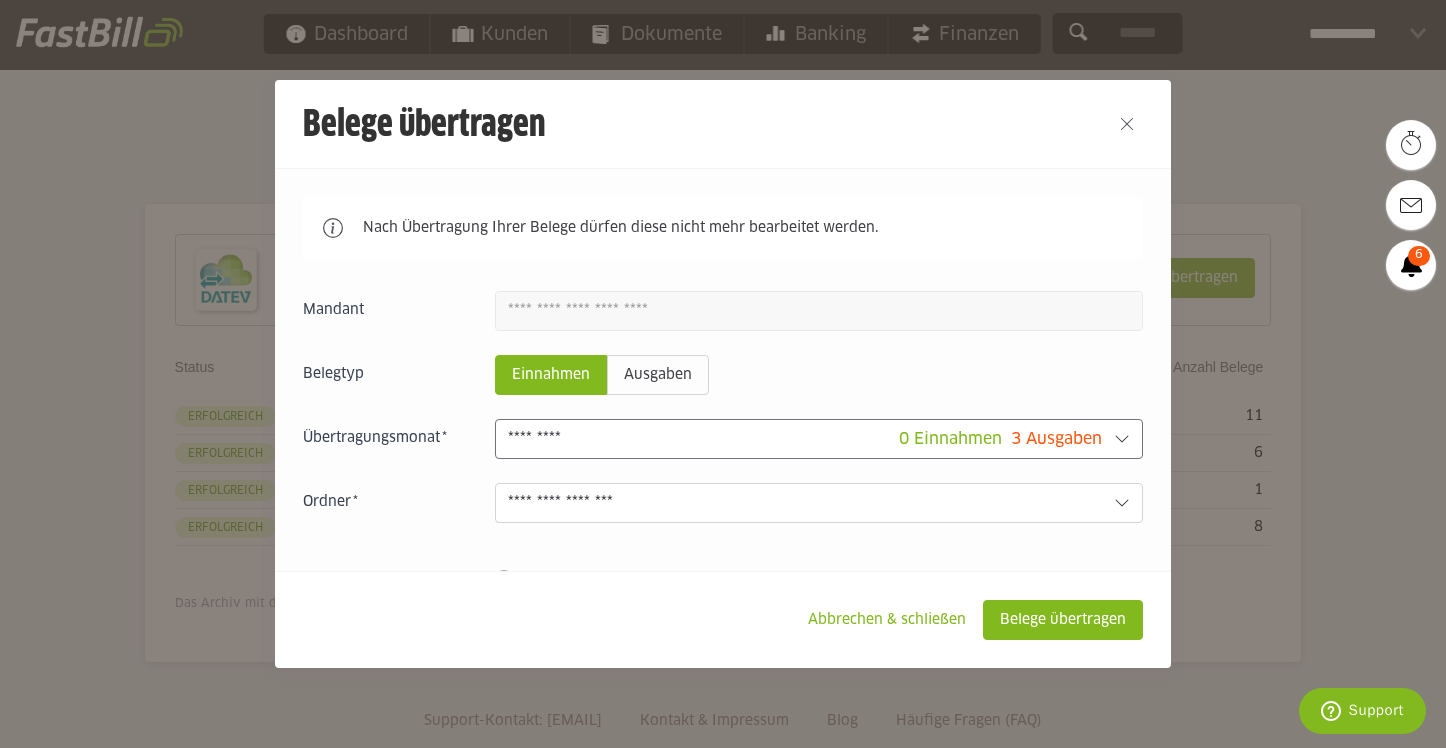 click on "**********" 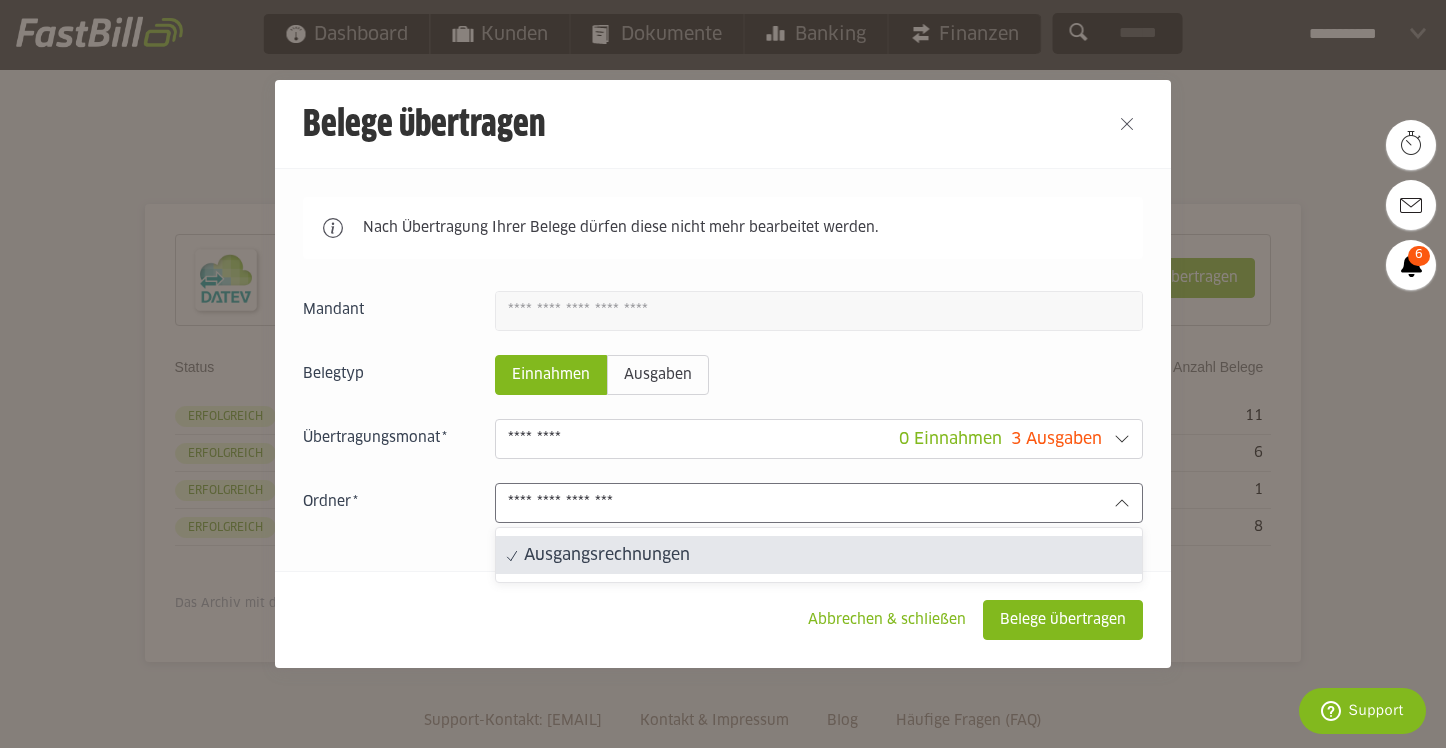 click on "Abbrechen & schließen Belege übertragen" at bounding box center [723, 619] 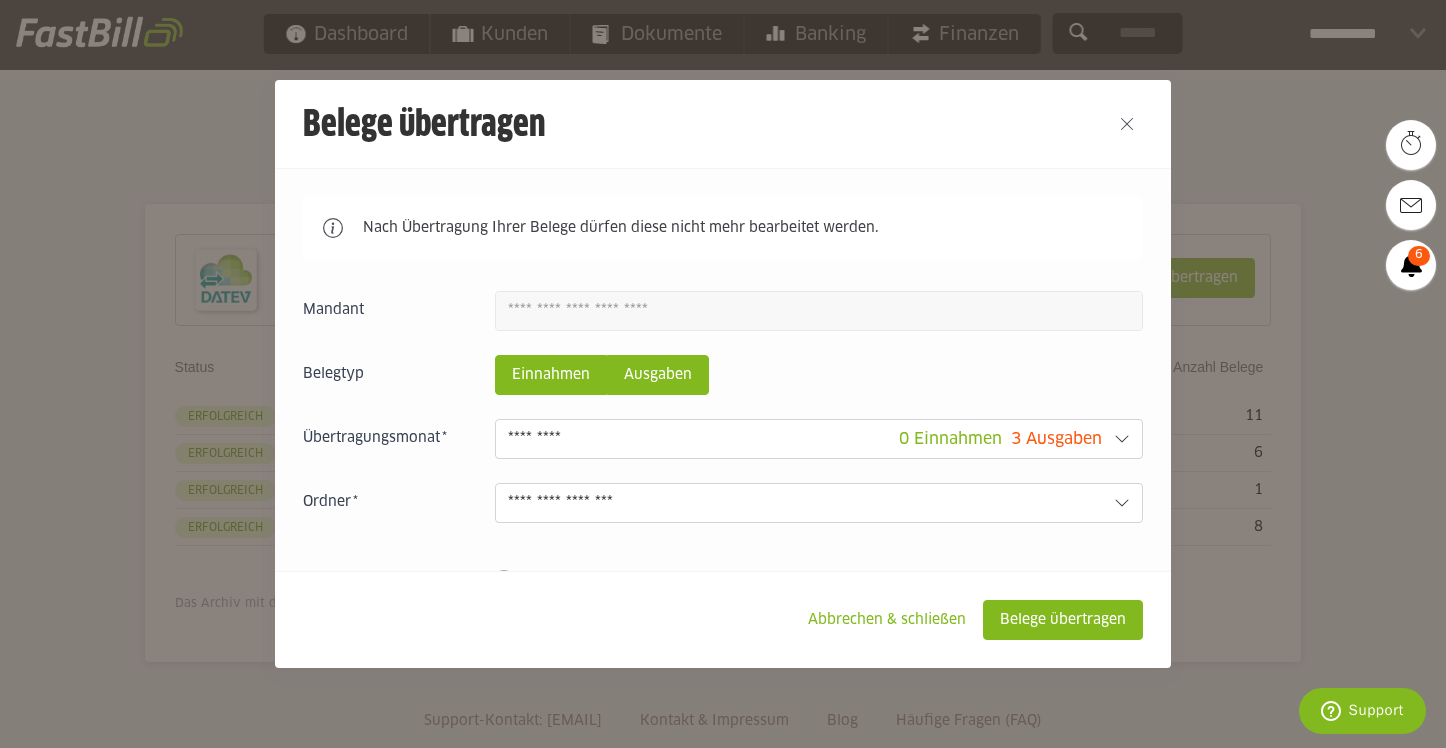 click on "Ausgaben" 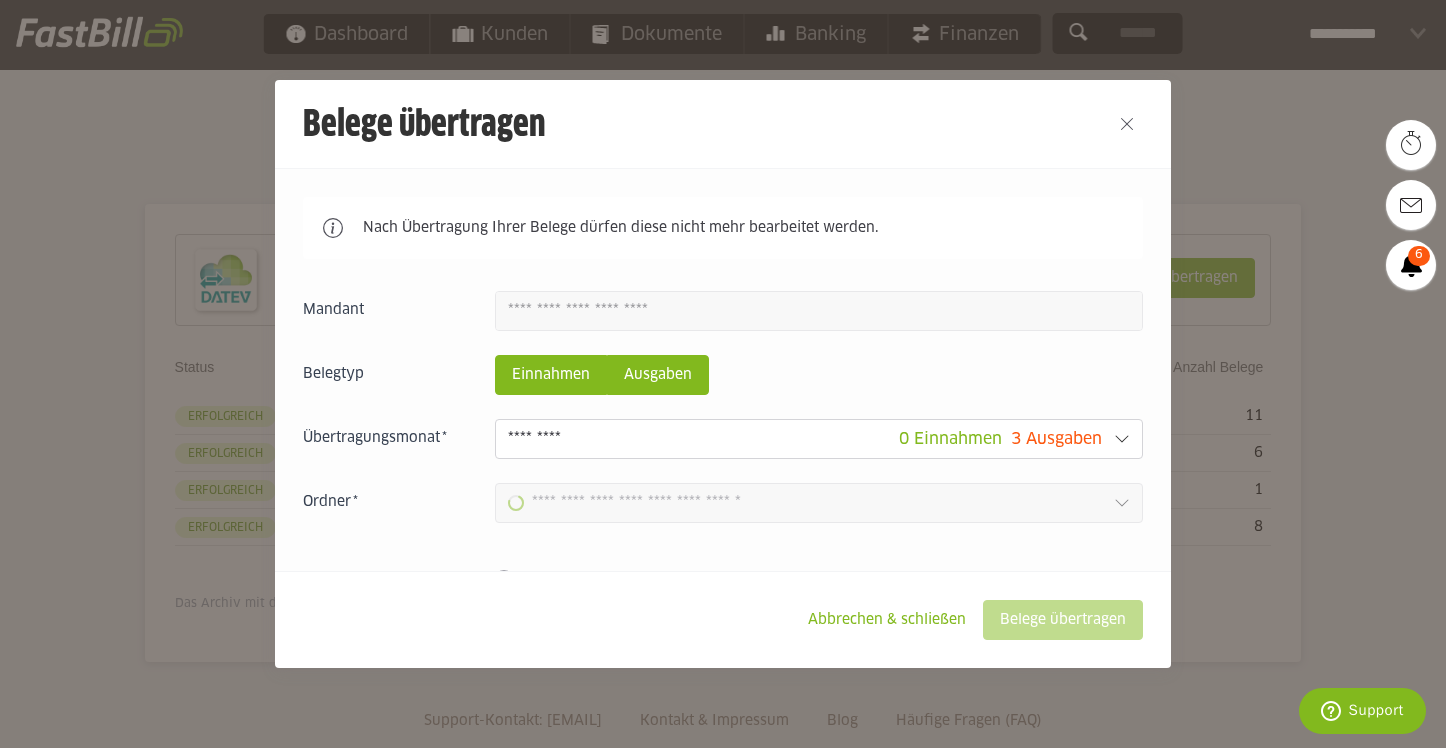 type on "**********" 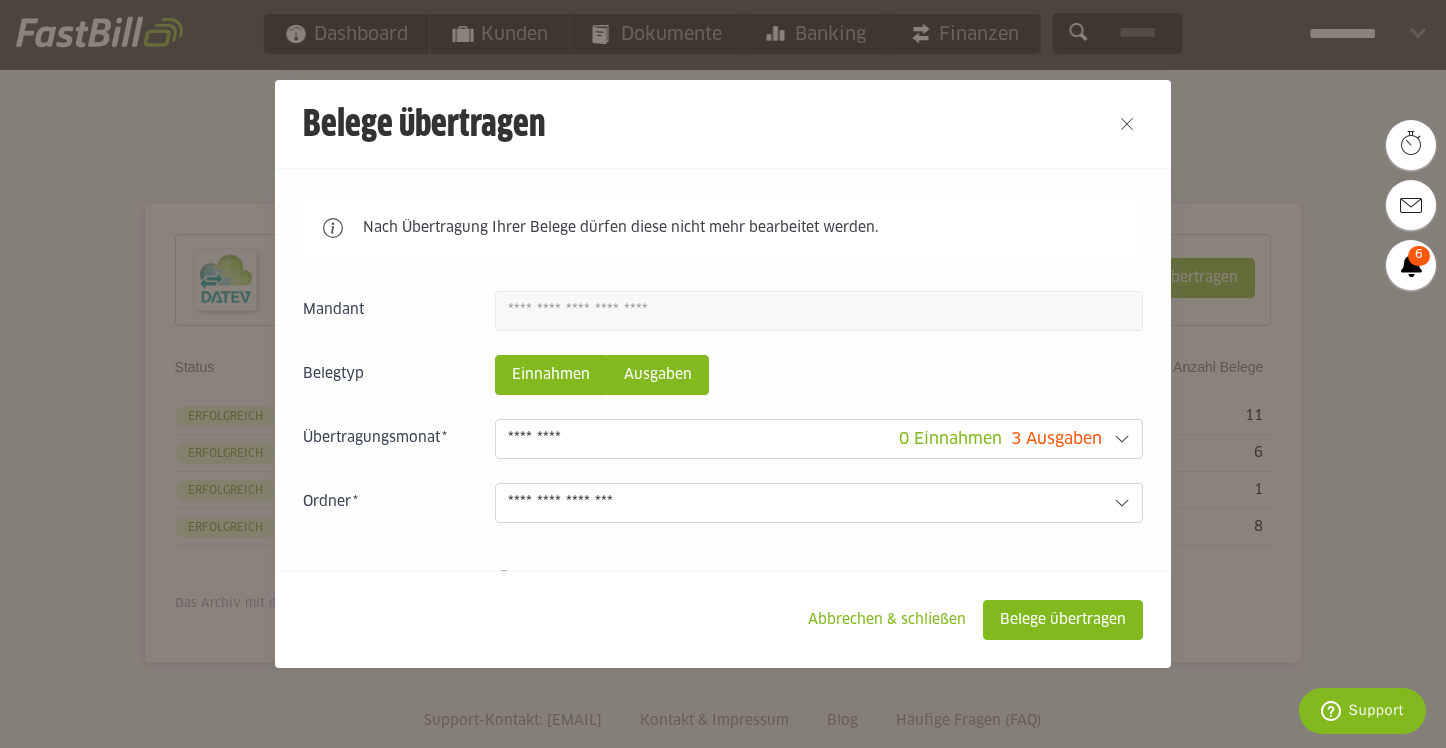 click on "Einnahmen" 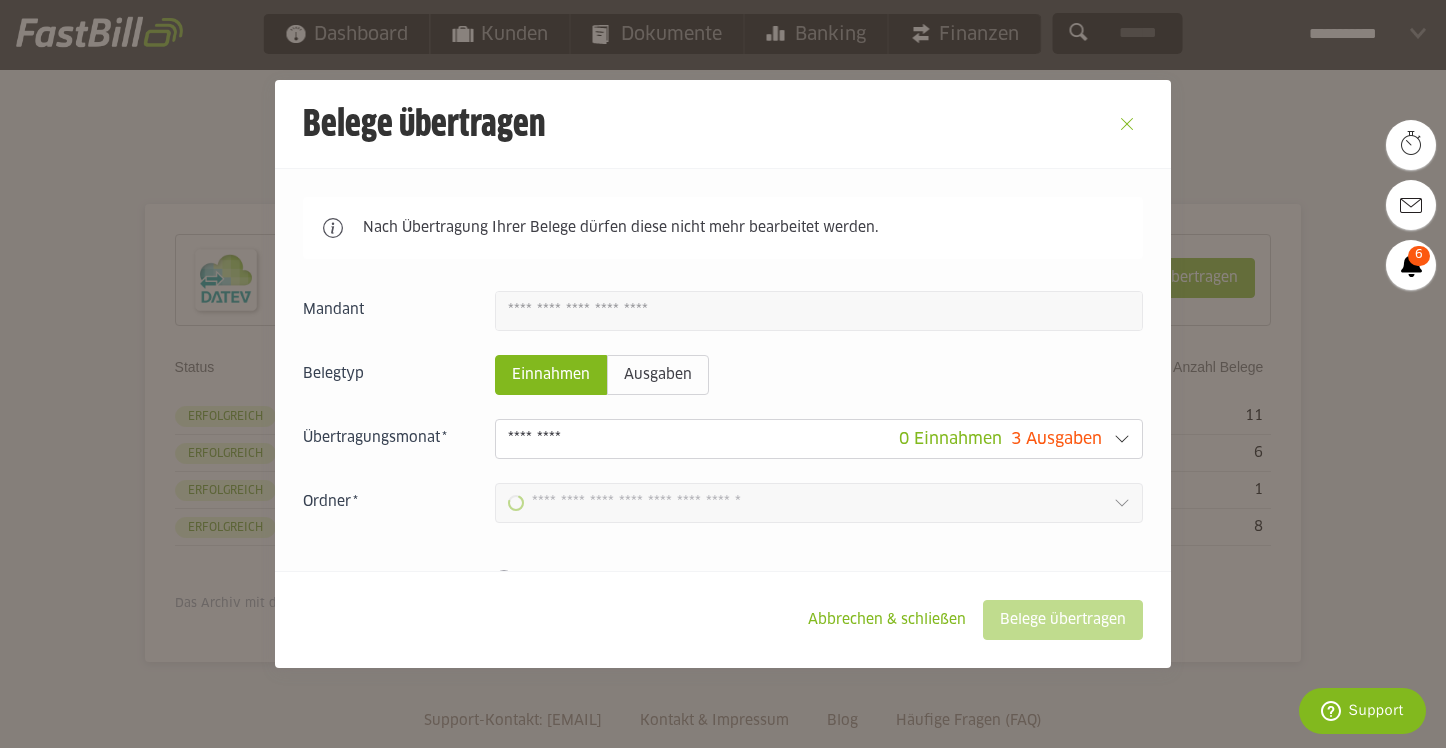 type on "**********" 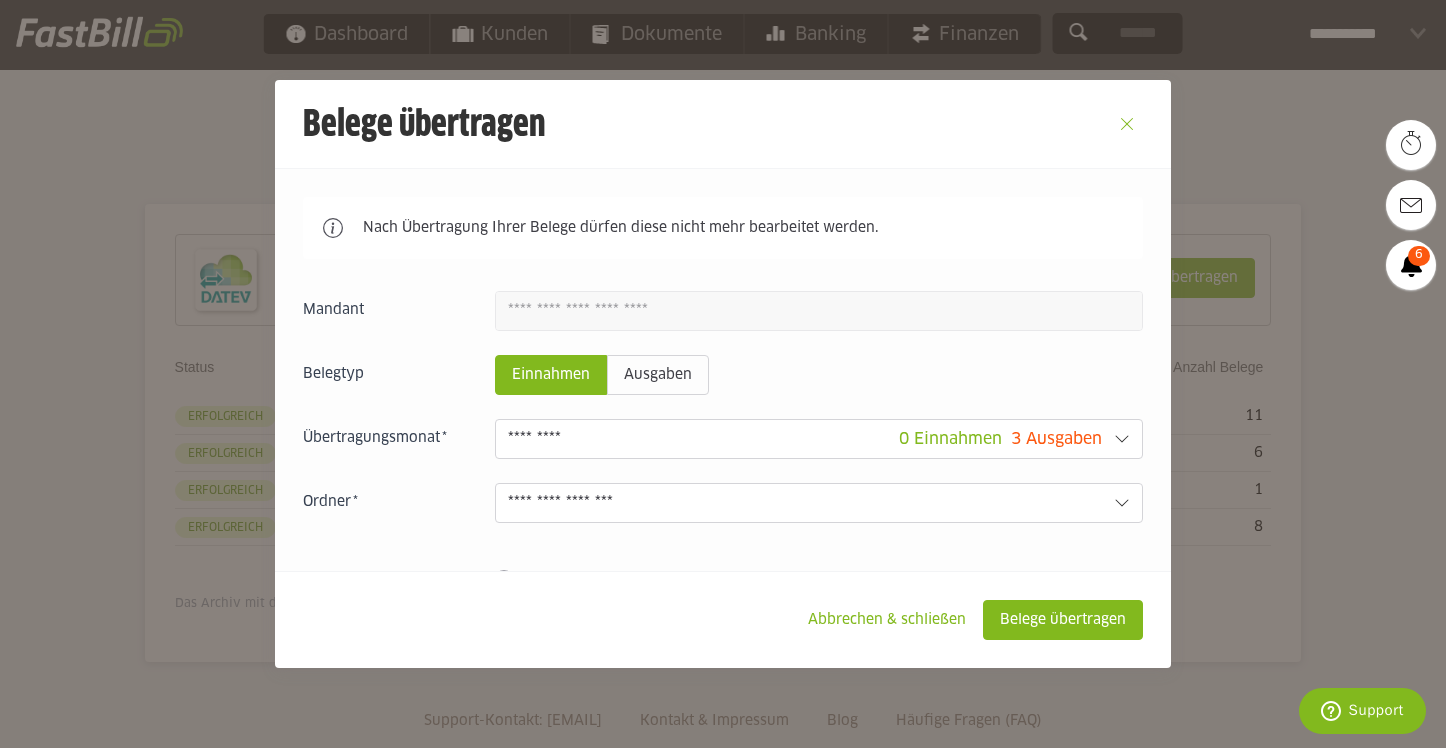 click at bounding box center [1127, 124] 